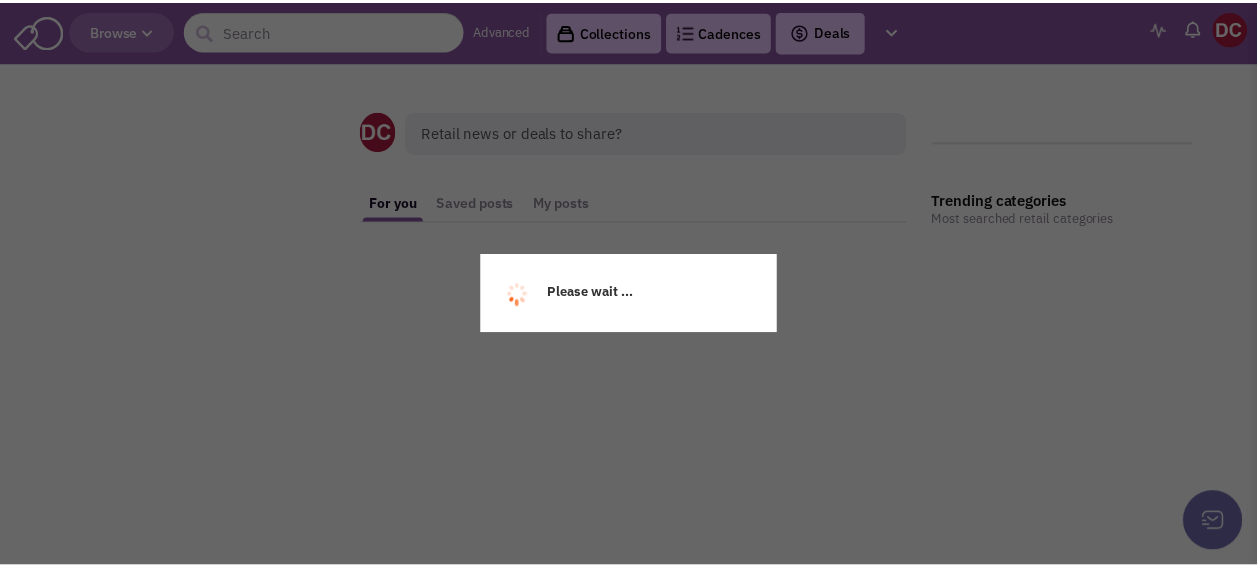 scroll, scrollTop: 0, scrollLeft: 0, axis: both 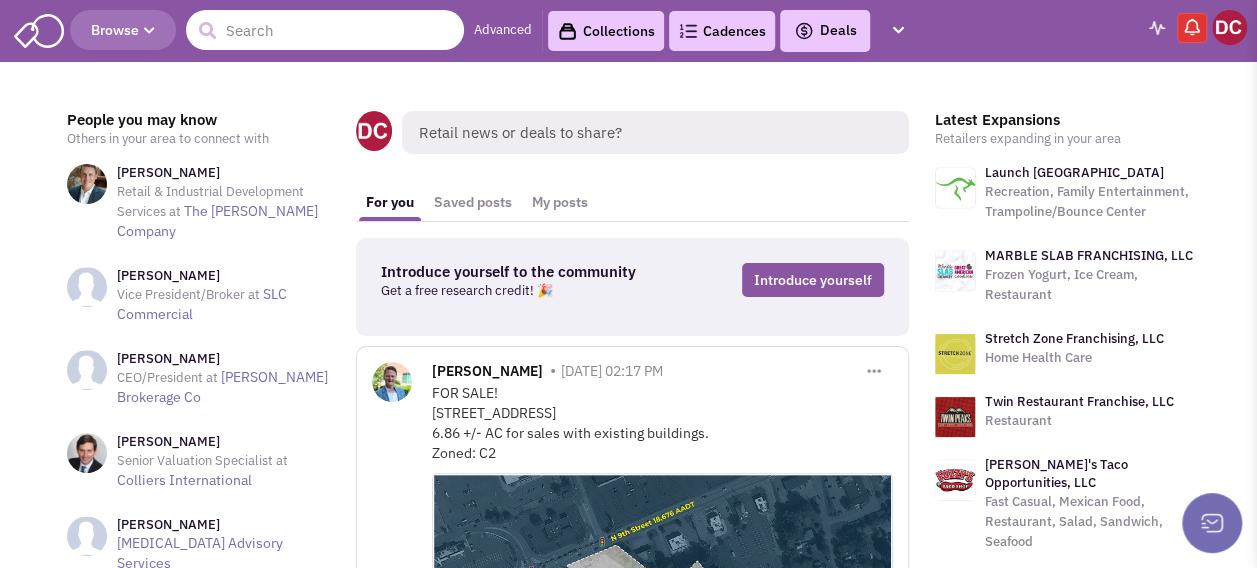 click at bounding box center (325, 30) 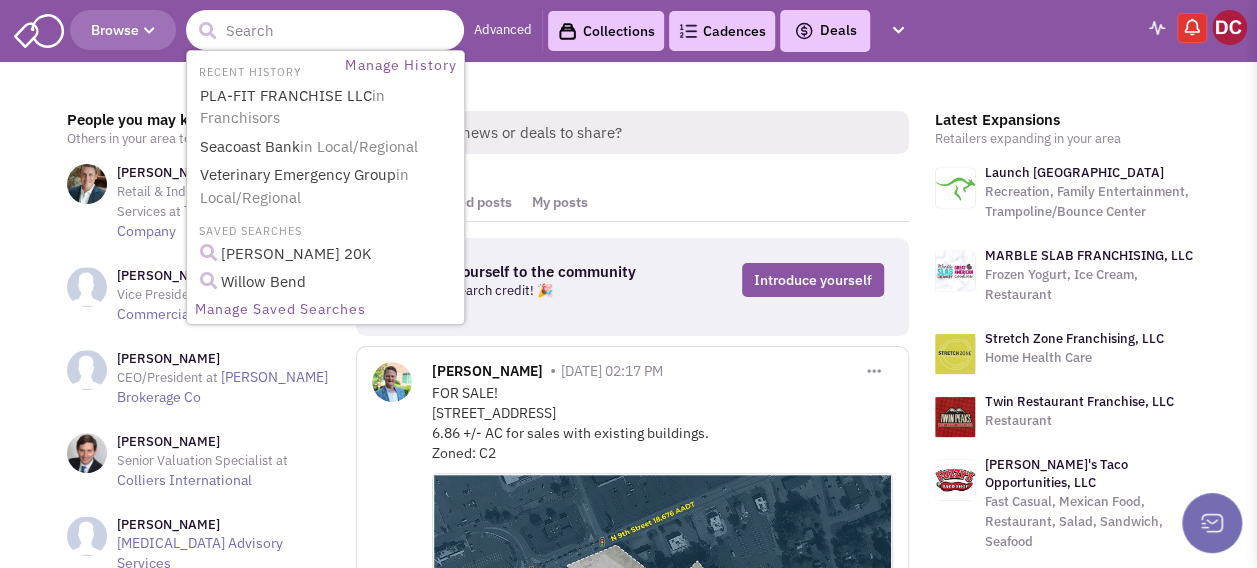 paste on "lotz logo button" 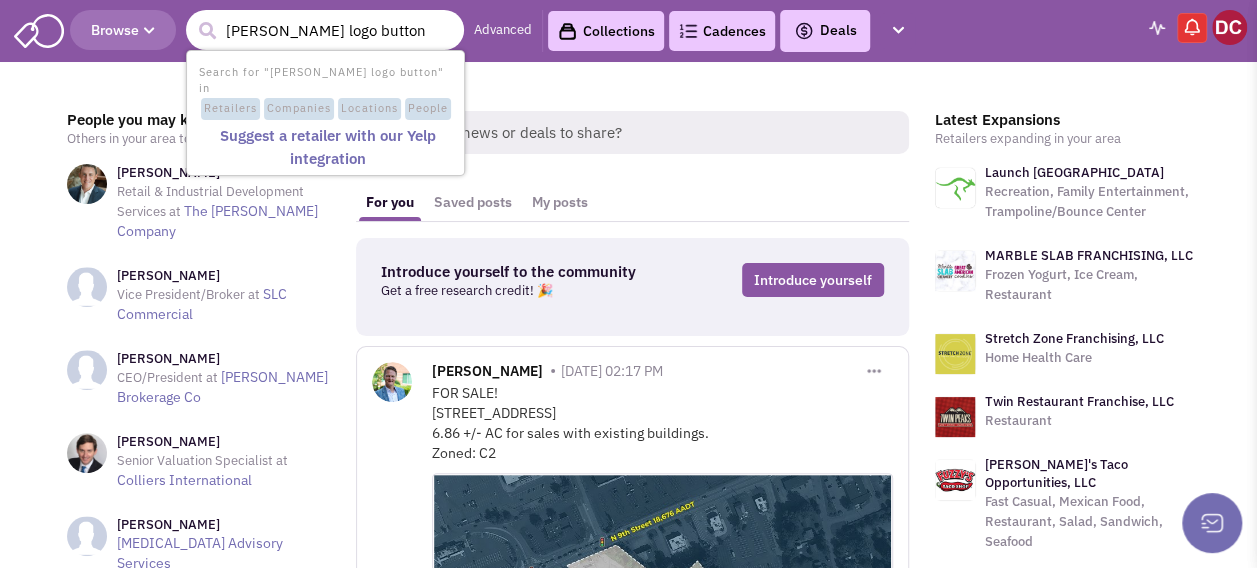 drag, startPoint x: 208, startPoint y: 28, endPoint x: 182, endPoint y: 23, distance: 26.476404 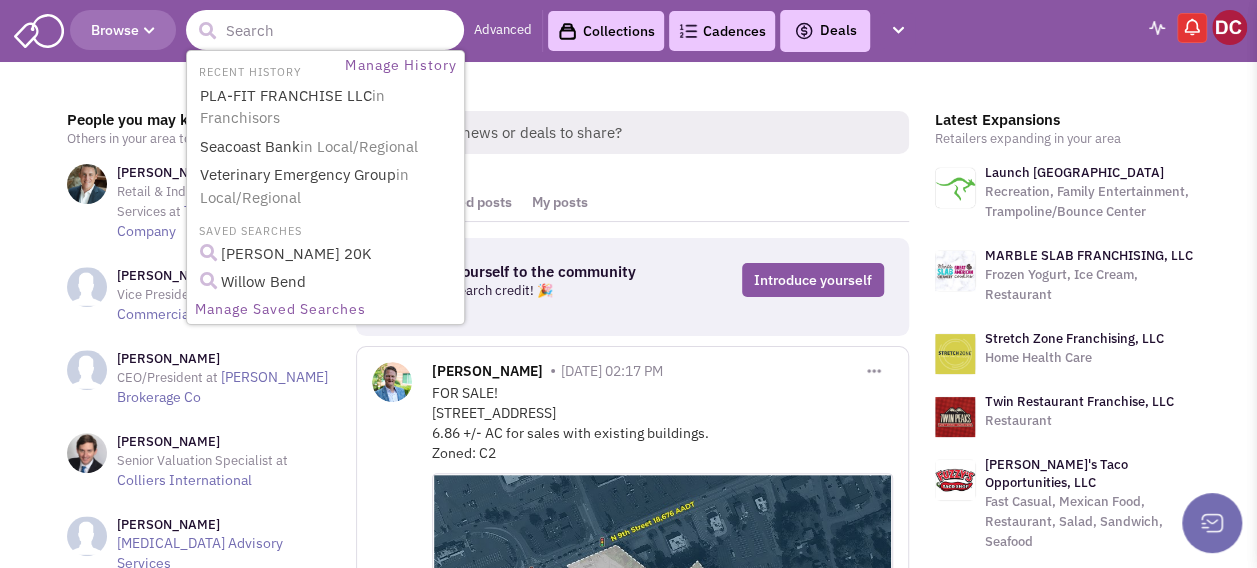 click at bounding box center [325, 30] 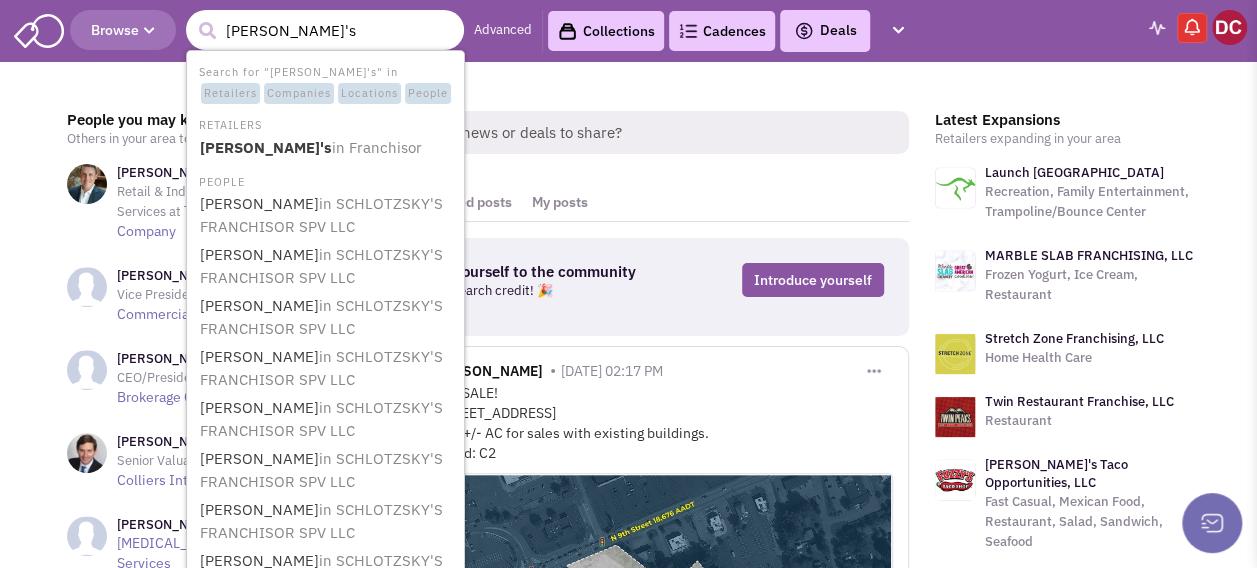 type on "Schlotzsky's" 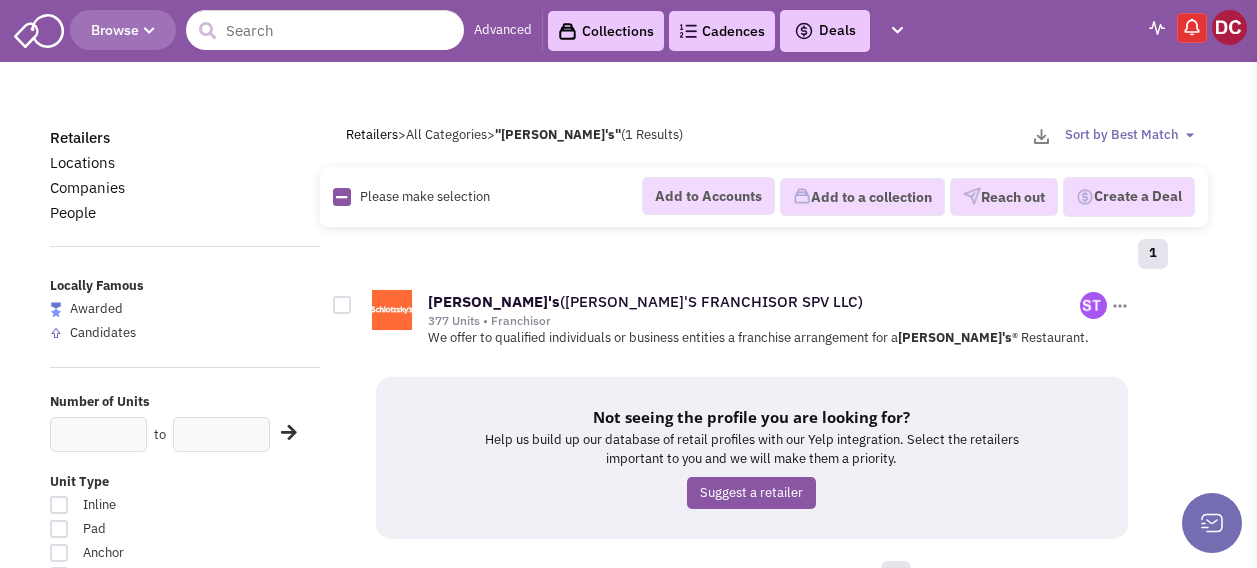 scroll, scrollTop: 0, scrollLeft: 0, axis: both 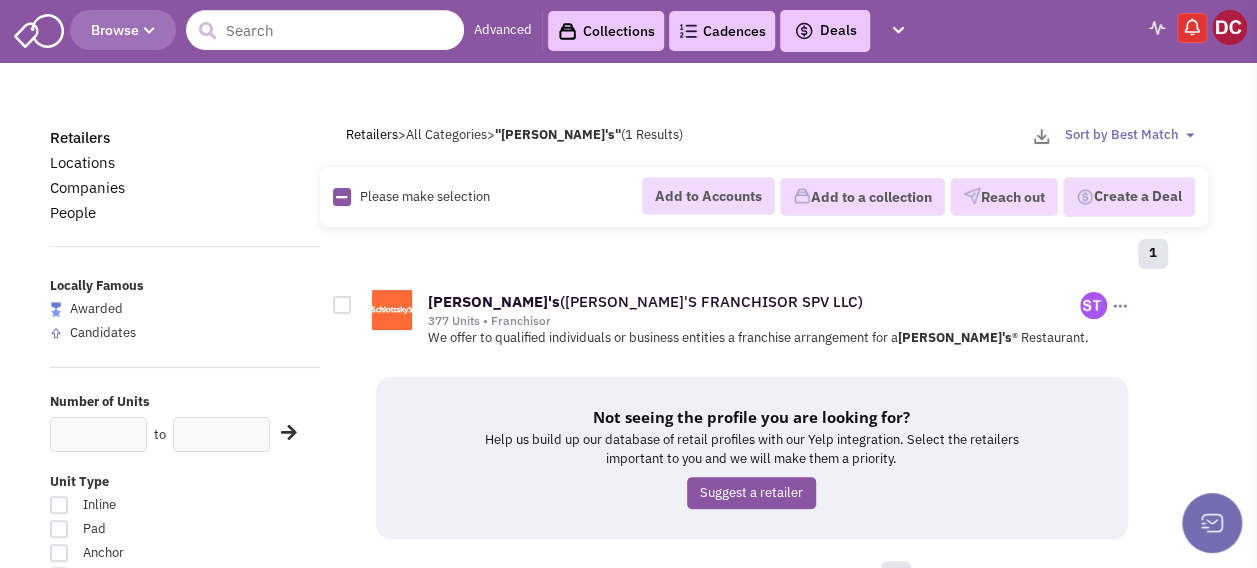 click on "Schlotzsky's  (SCHLOTZSKY'S FRANCHISOR SPV LLC)
377 Units • Franchisor
0 0     0" at bounding box center [779, 307] 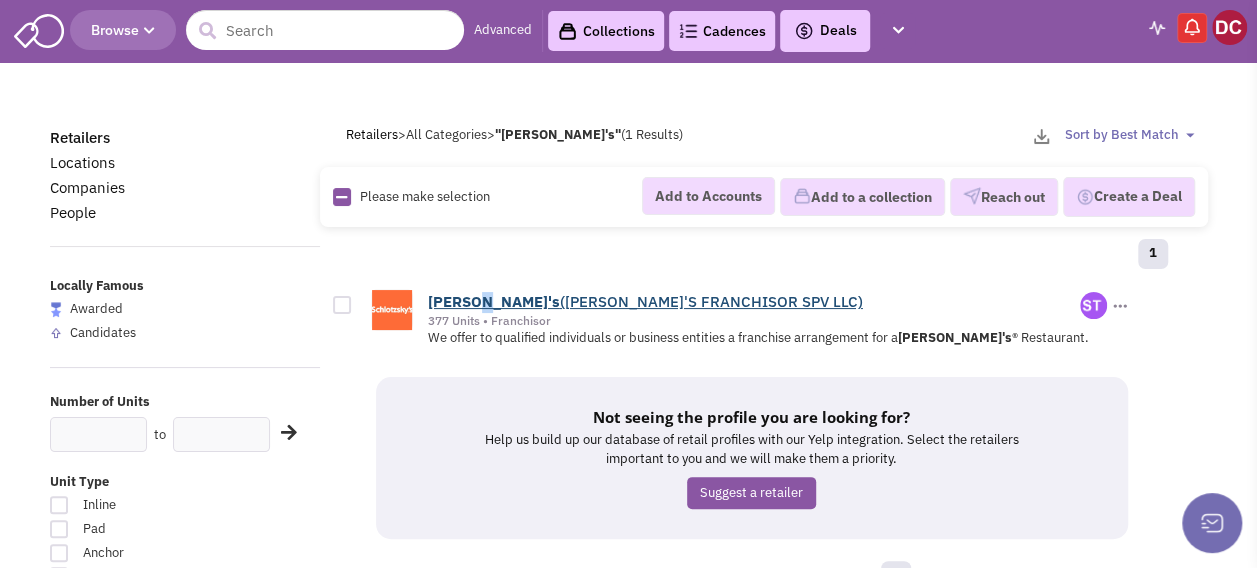 click on "Schlotzsky's" at bounding box center [494, 301] 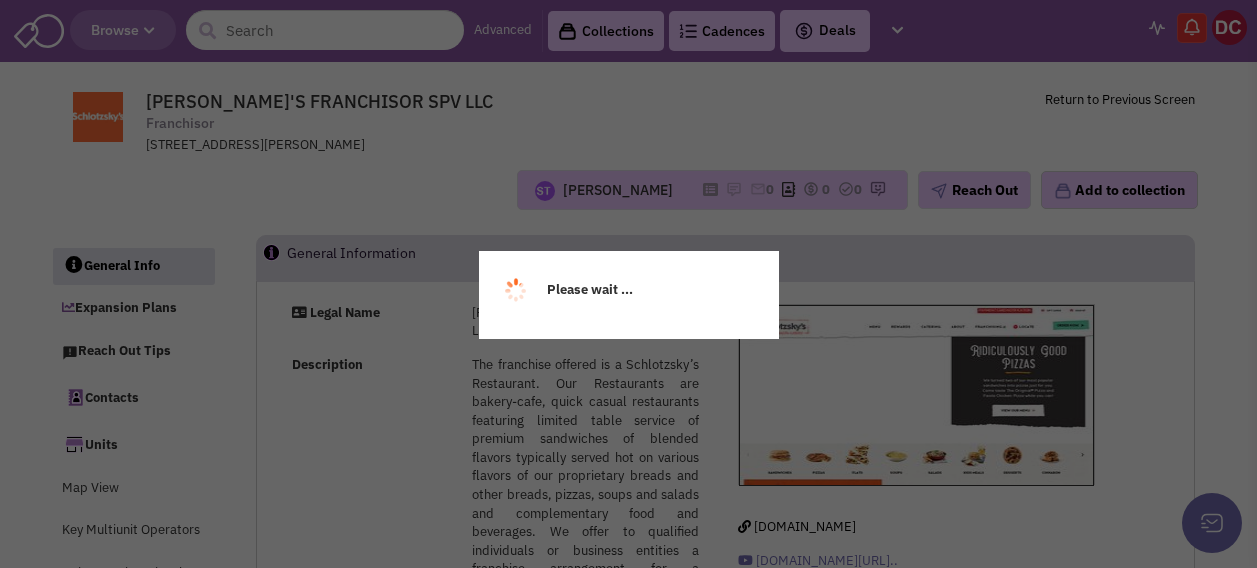 scroll, scrollTop: 0, scrollLeft: 0, axis: both 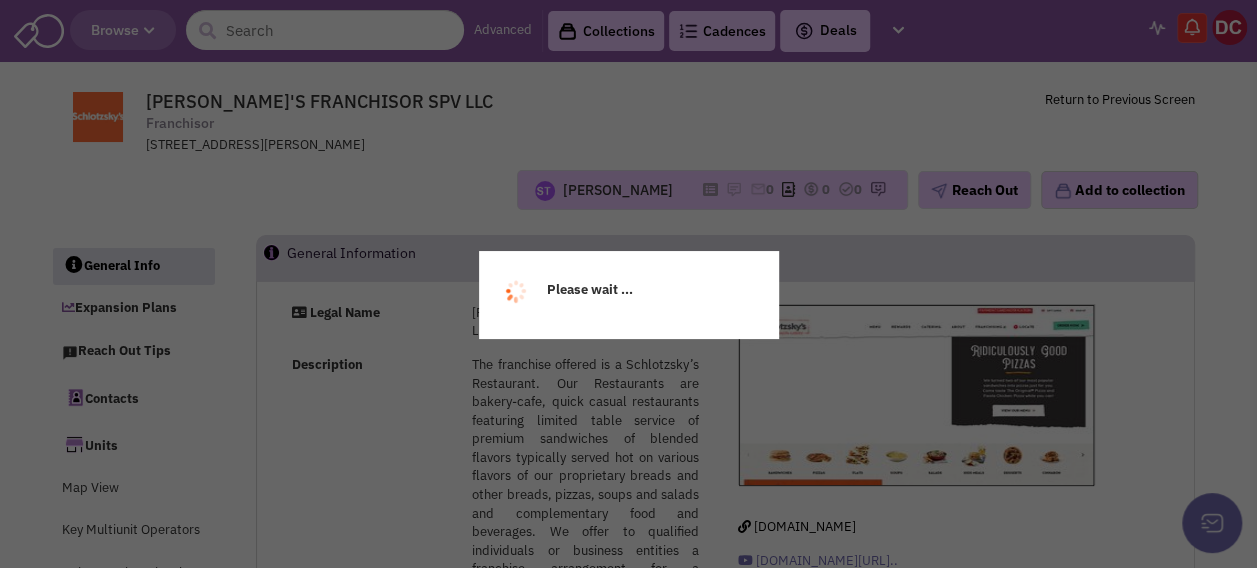 select 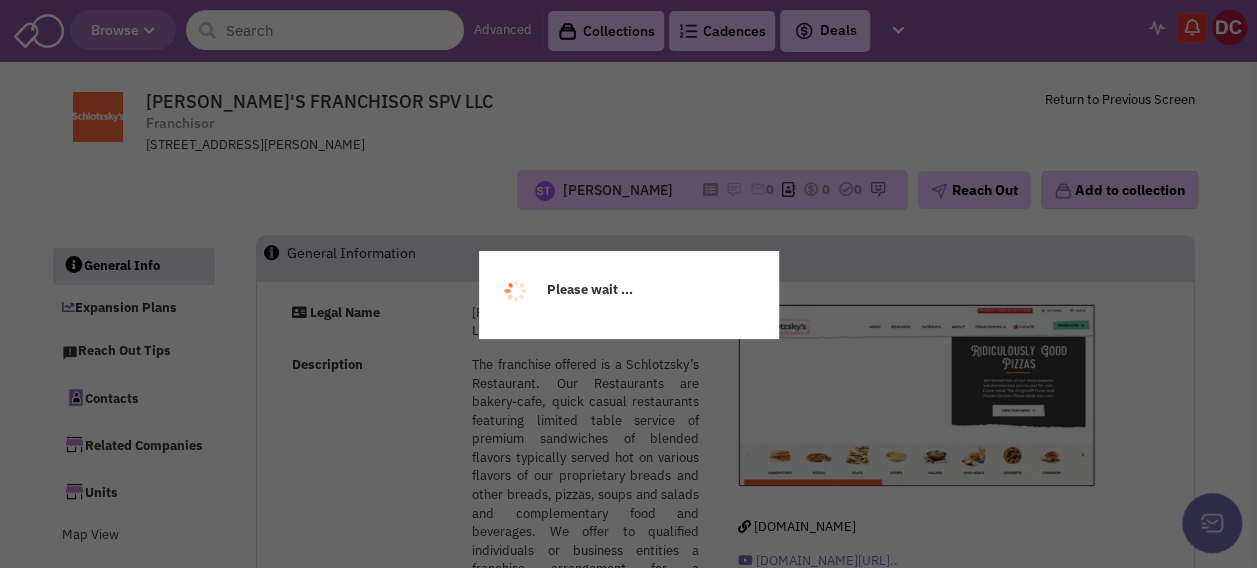 select 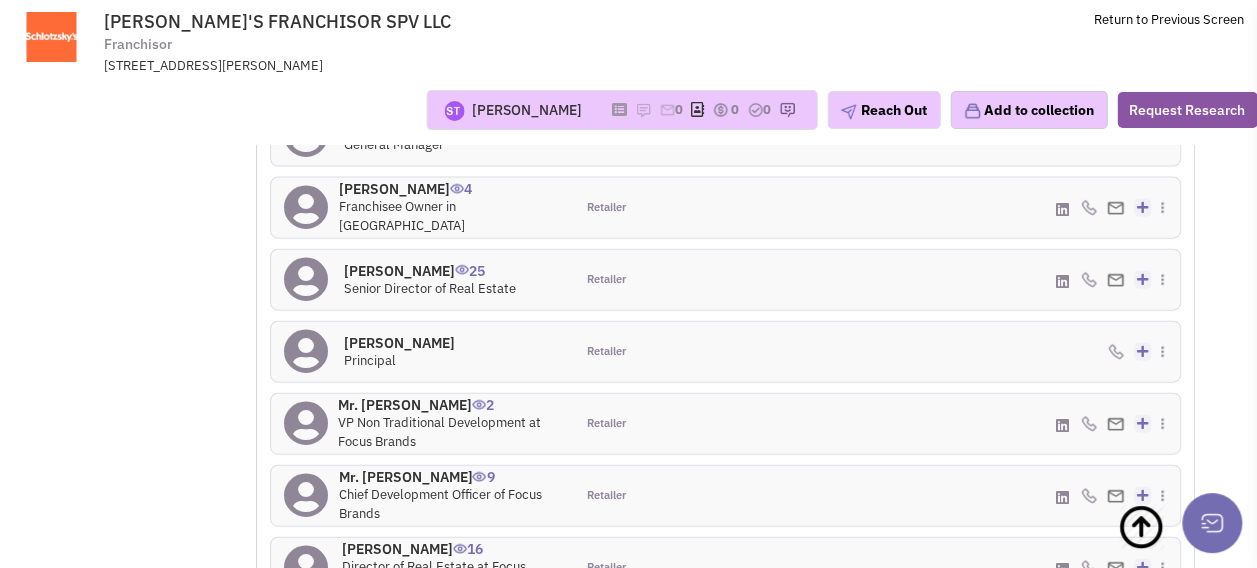 scroll, scrollTop: 2144, scrollLeft: 0, axis: vertical 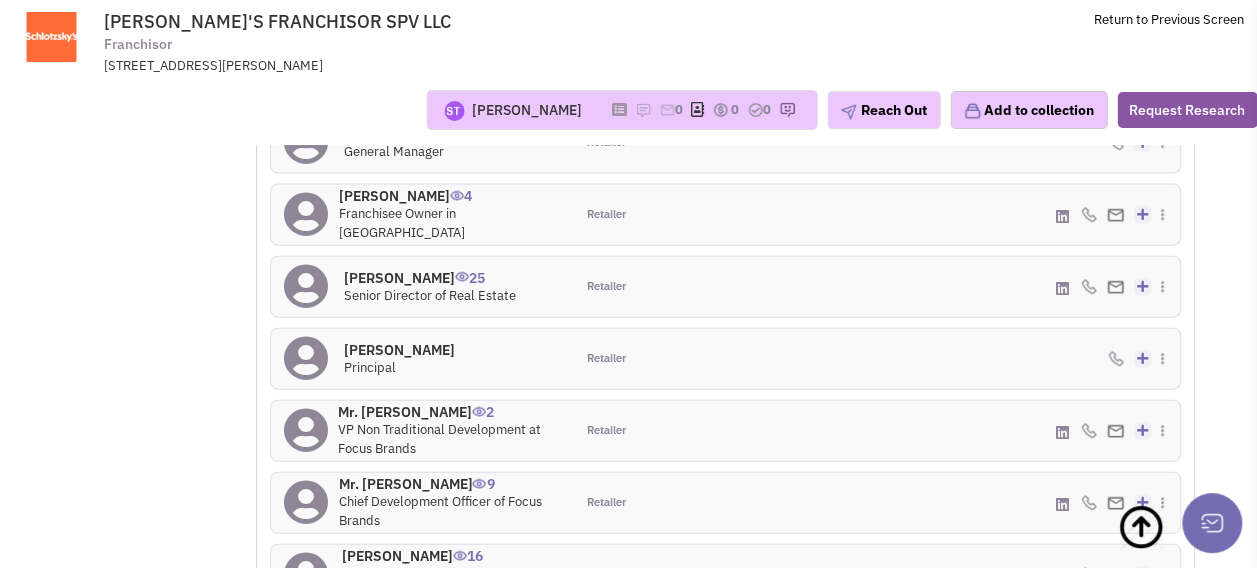 click on "[PERSON_NAME]
25" at bounding box center [430, 278] 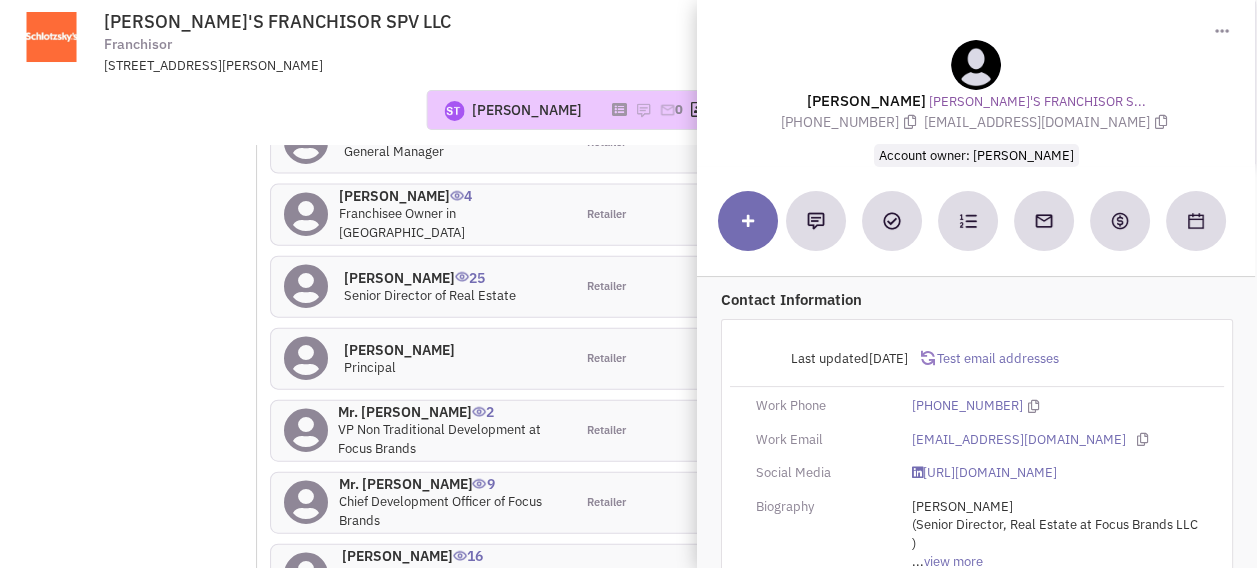 click on "[EMAIL_ADDRESS][DOMAIN_NAME]" at bounding box center [1055, 440] 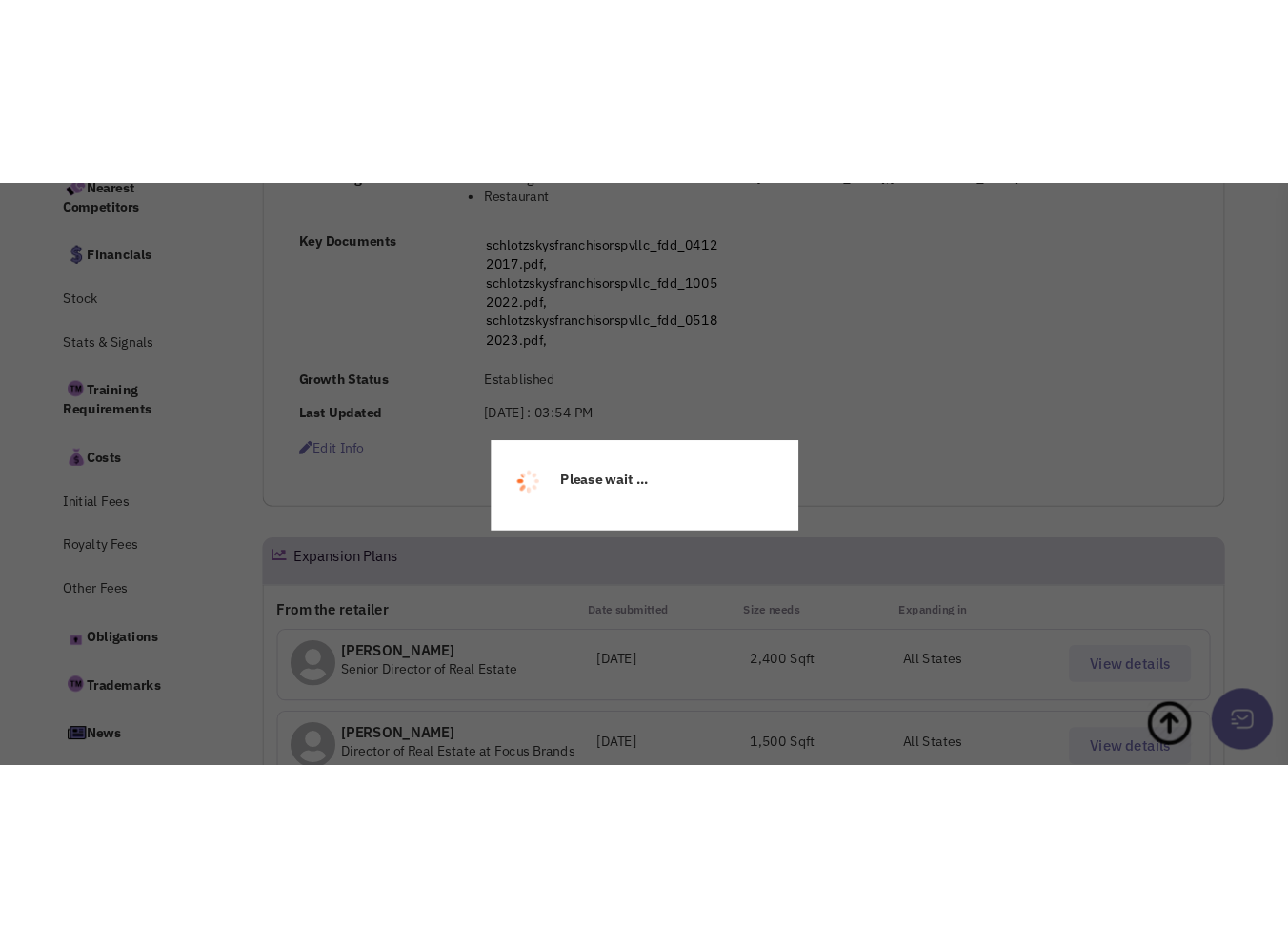 scroll, scrollTop: 0, scrollLeft: 0, axis: both 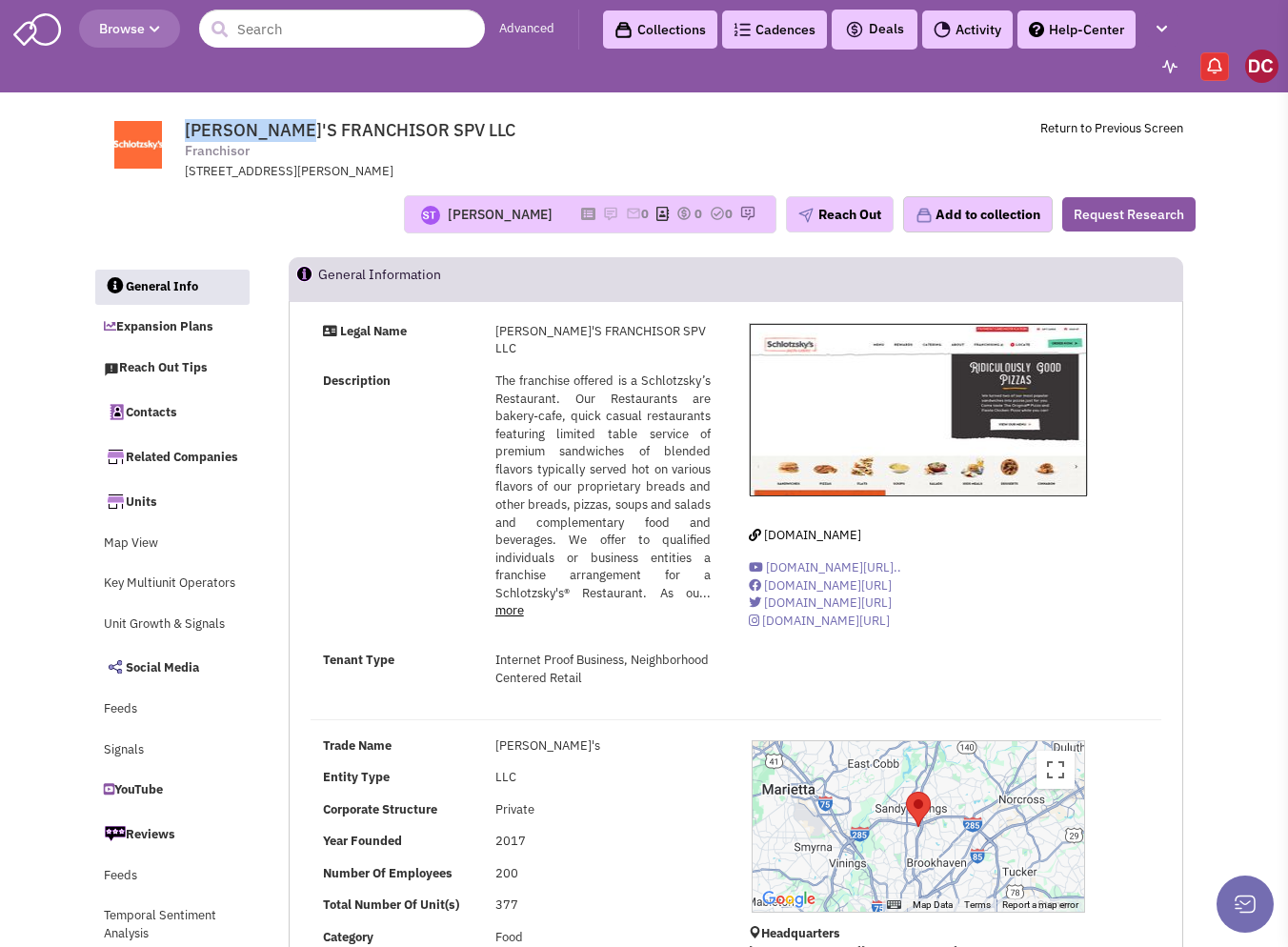 drag, startPoint x: 301, startPoint y: 124, endPoint x: 190, endPoint y: 126, distance: 111.01802 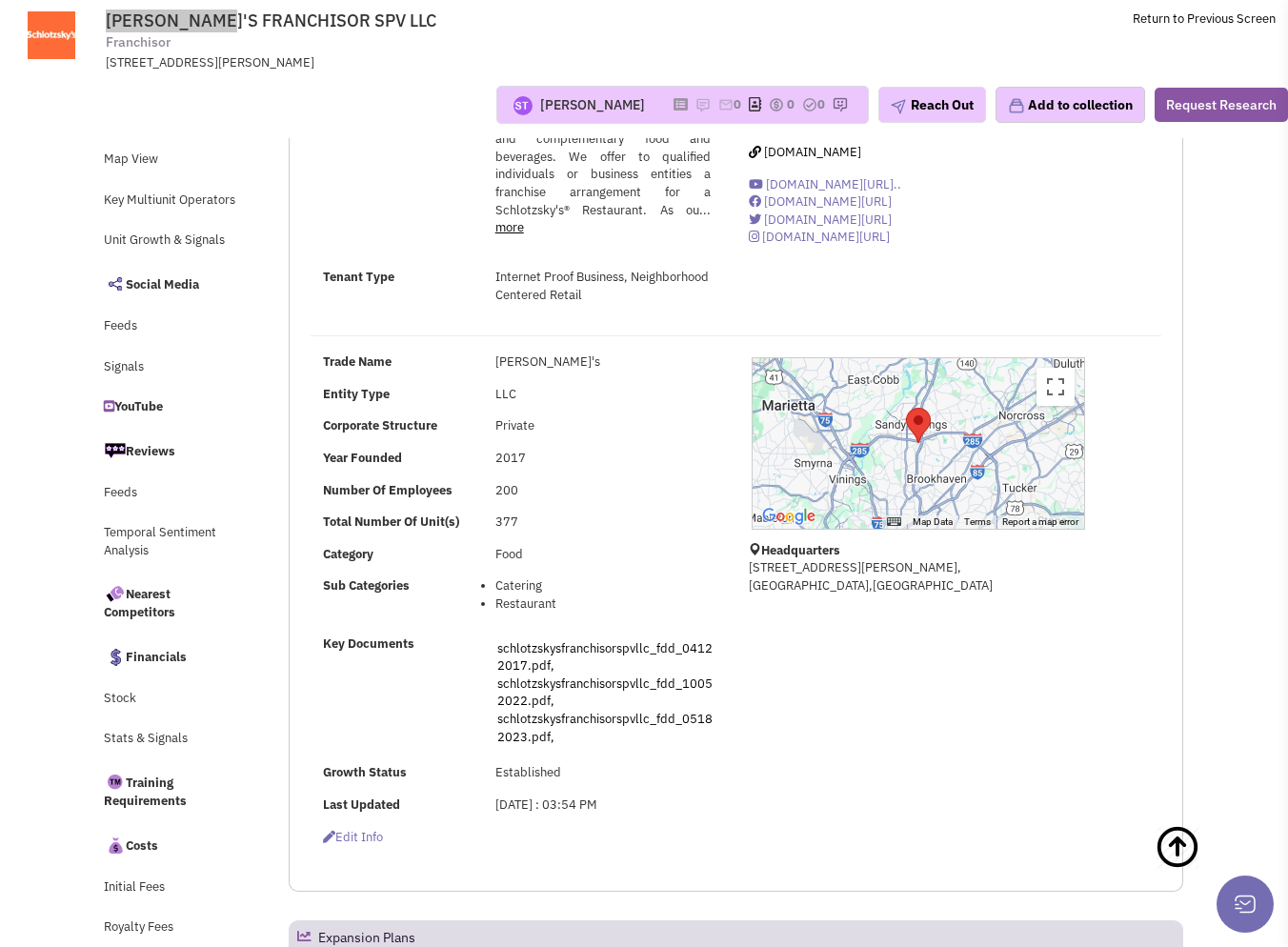 scroll, scrollTop: 222, scrollLeft: 0, axis: vertical 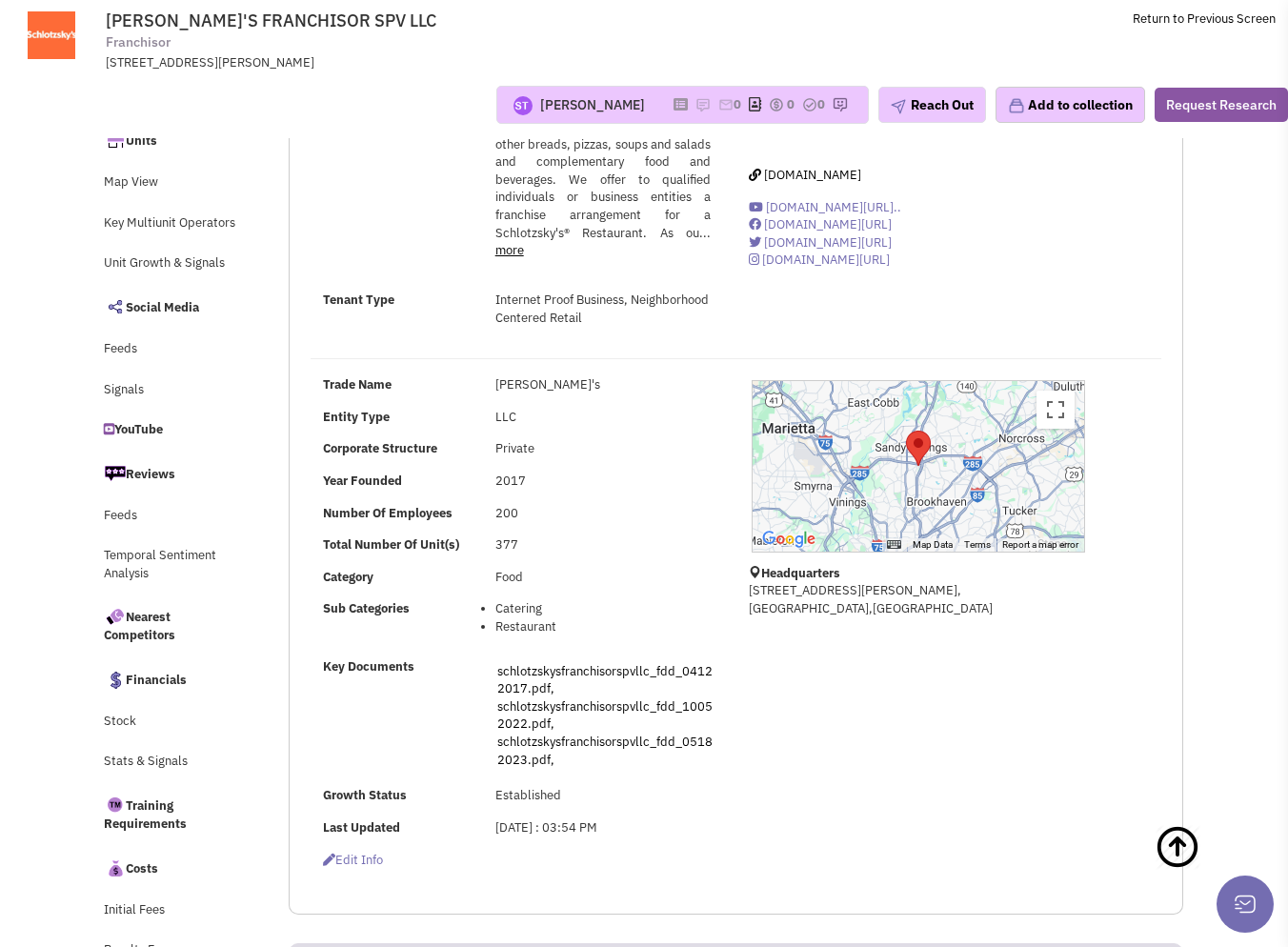 drag, startPoint x: 597, startPoint y: 373, endPoint x: 577, endPoint y: 368, distance: 20.615528 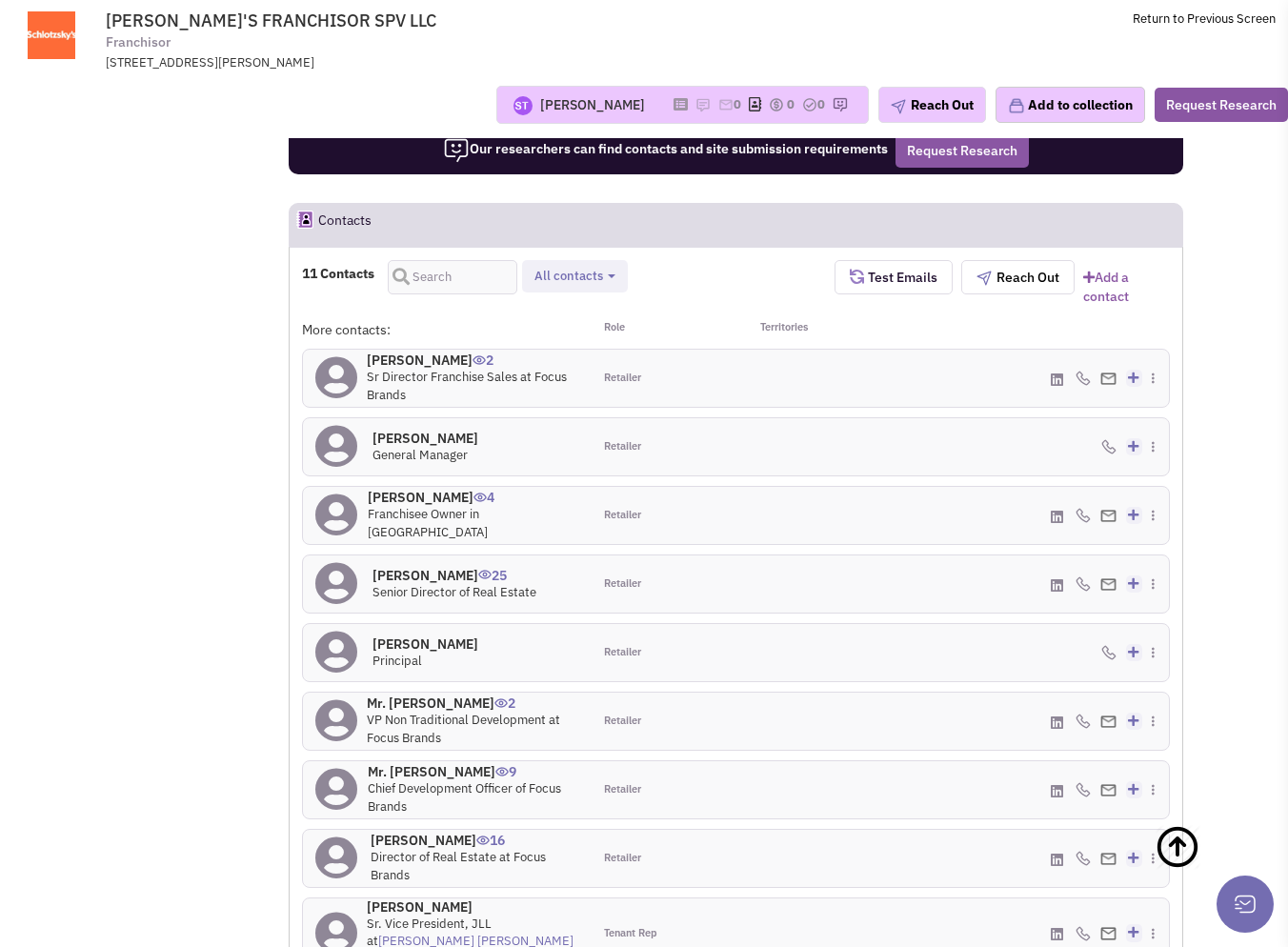 scroll, scrollTop: 1780, scrollLeft: 0, axis: vertical 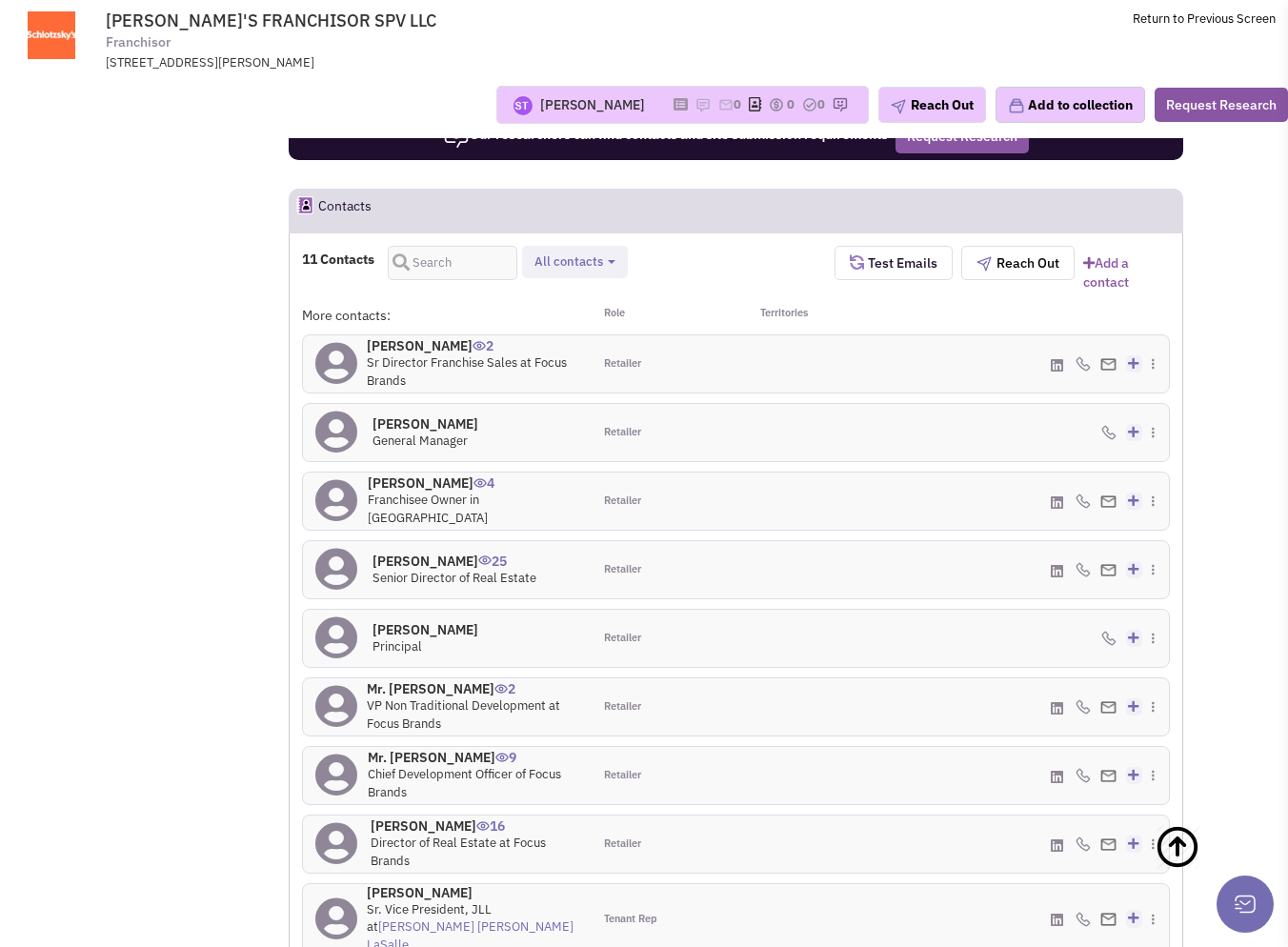 click on "[PERSON_NAME]
25" at bounding box center [454, 561] 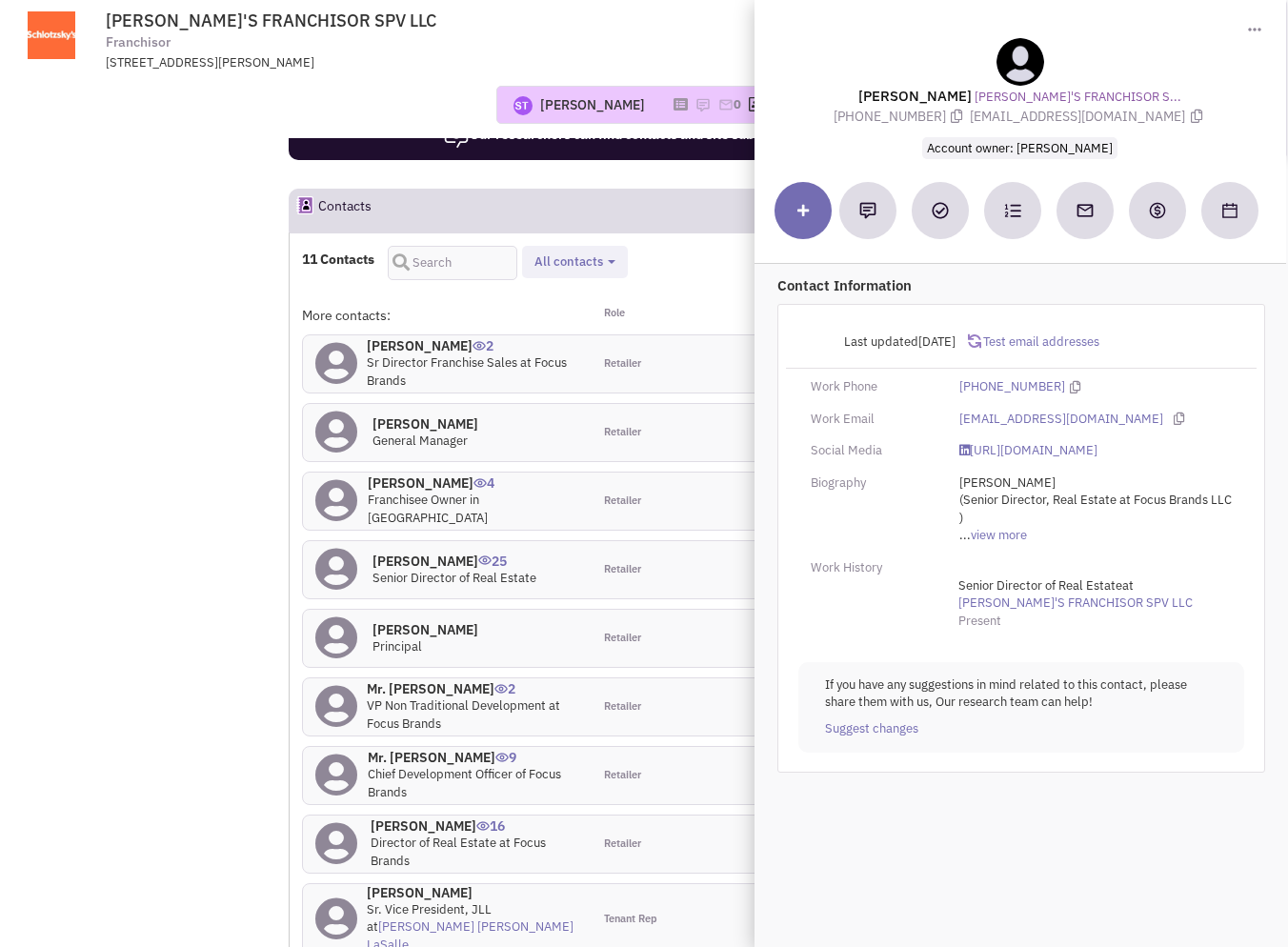click on "Retailsphere Support
Message
Send
[PERSON_NAME]'S FRANCHISOR SPV LLC     Franchisor
[STREET_ADDRESS][PERSON_NAME]
Return to Previous Screen" at bounding box center (644, 12880) 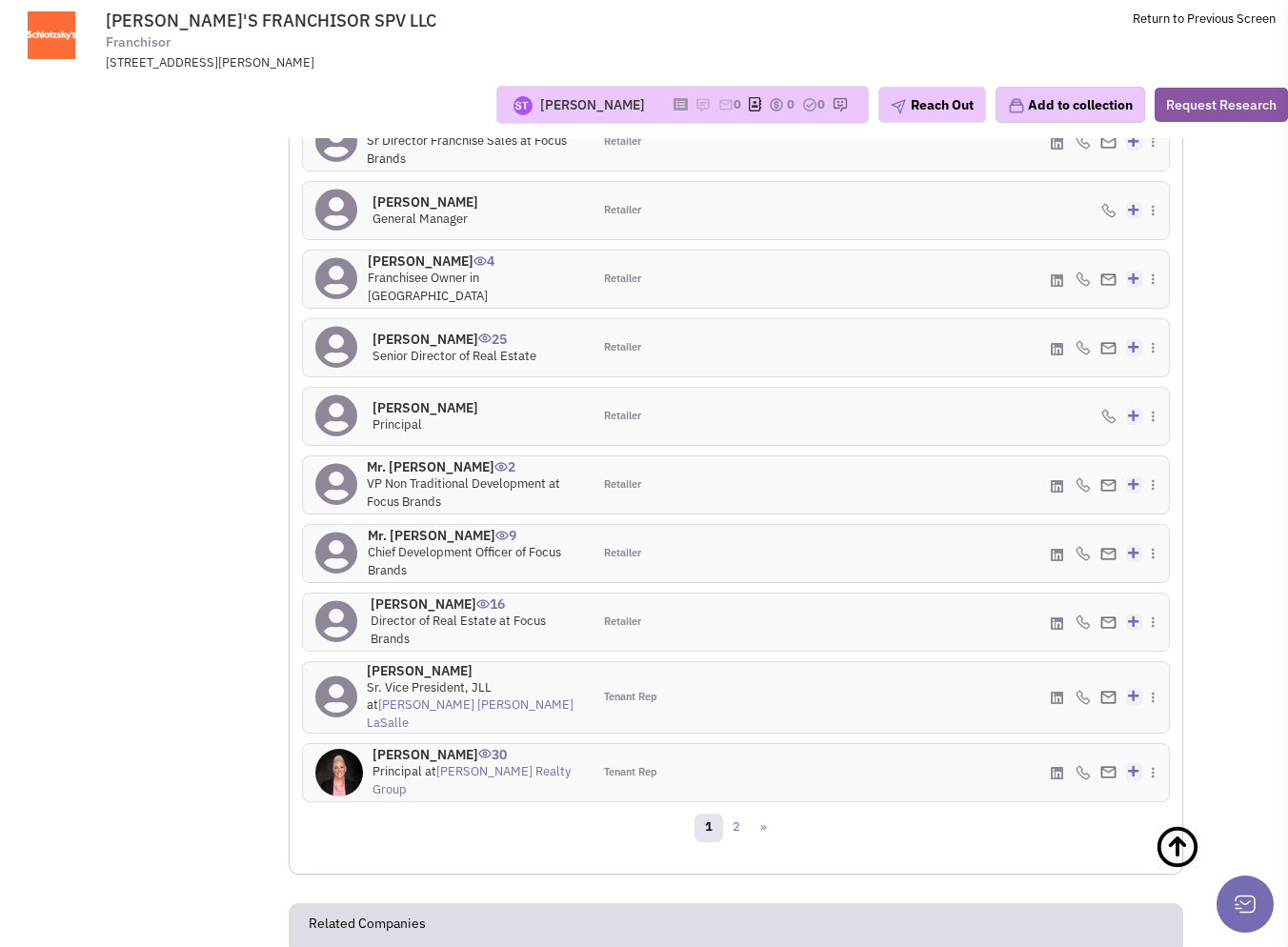 scroll, scrollTop: 0, scrollLeft: 0, axis: both 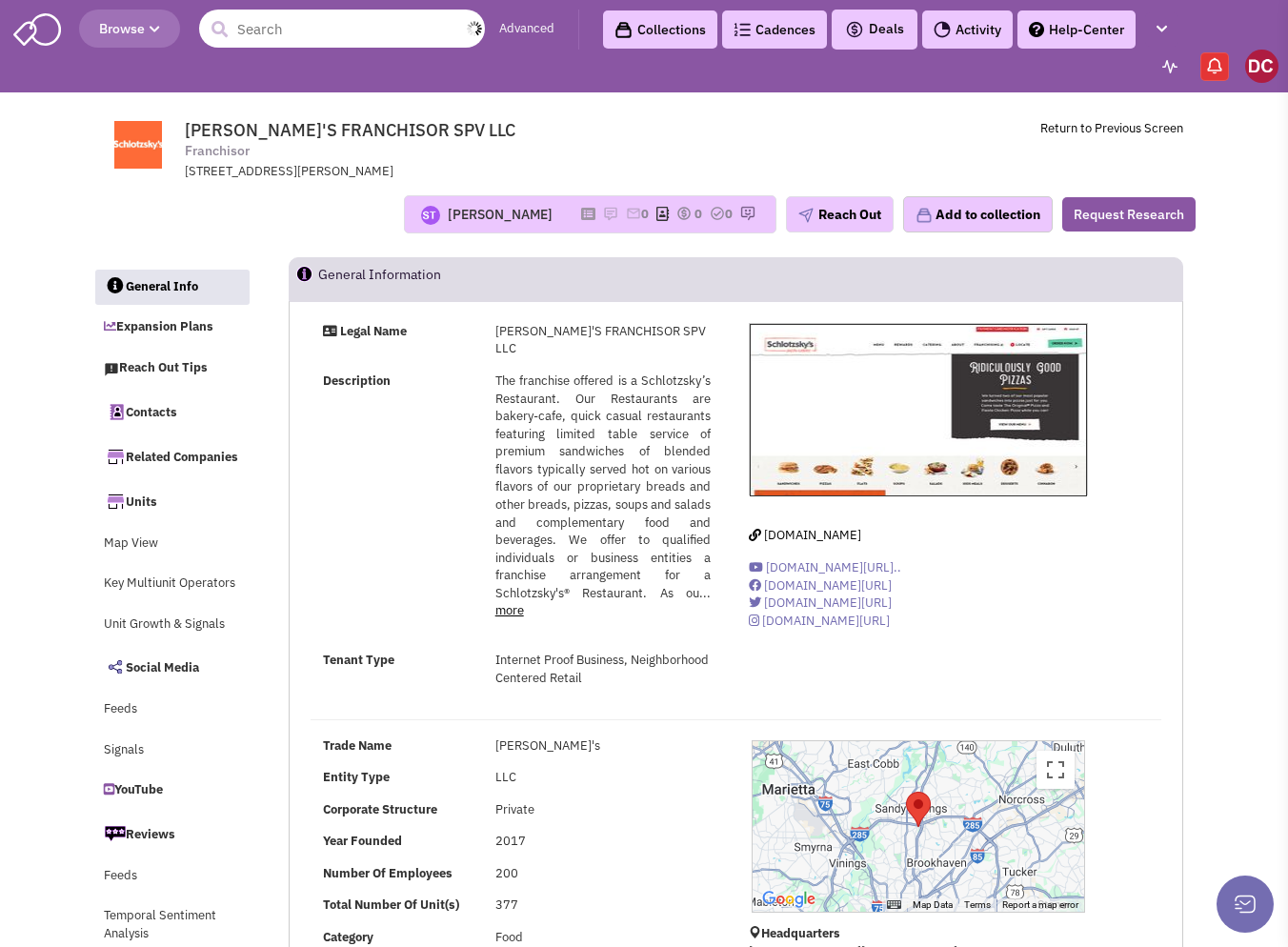 click at bounding box center (342, 29) 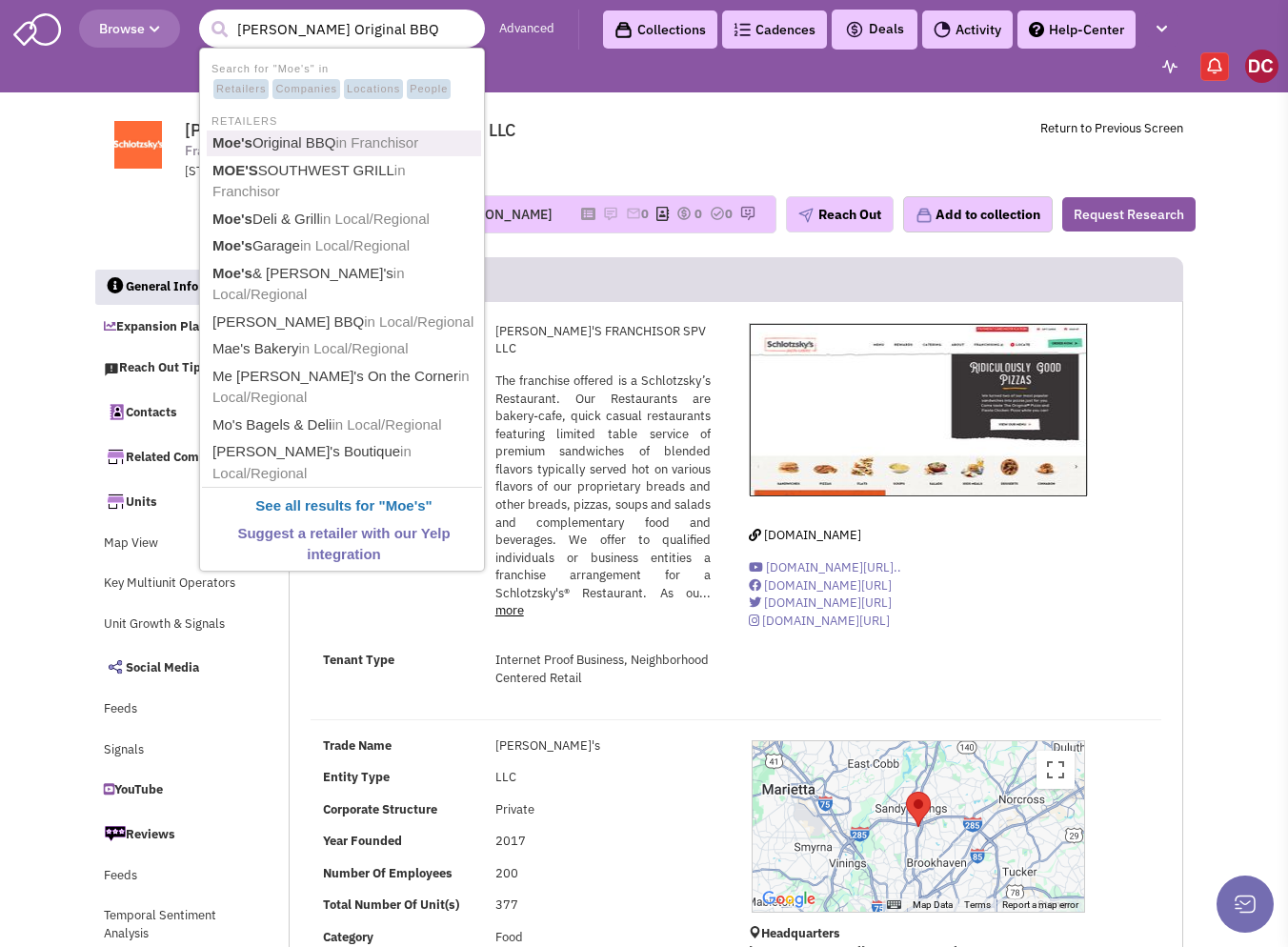 type on "MOE'S SOUTHWEST GRILL" 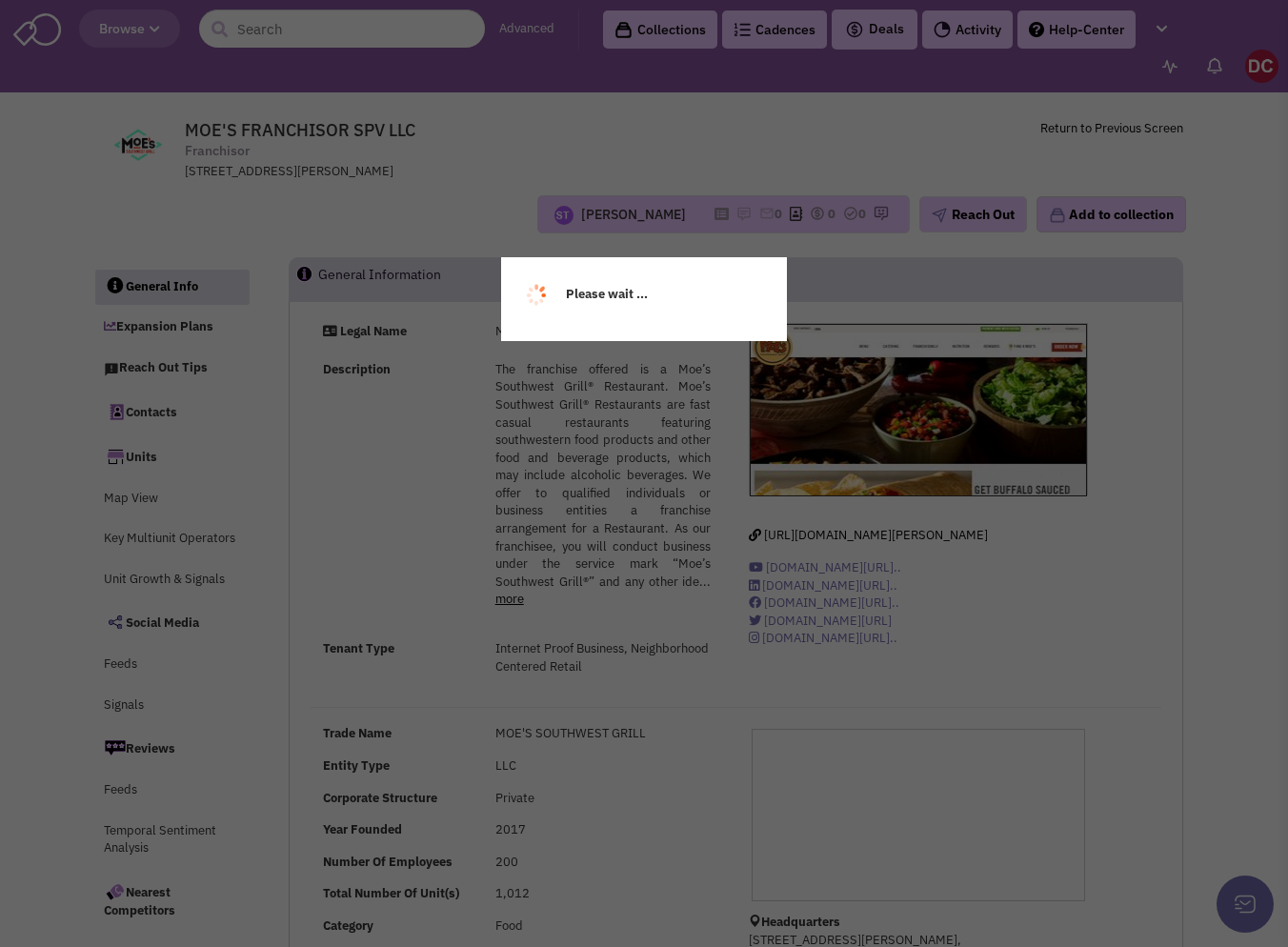 scroll, scrollTop: 0, scrollLeft: 0, axis: both 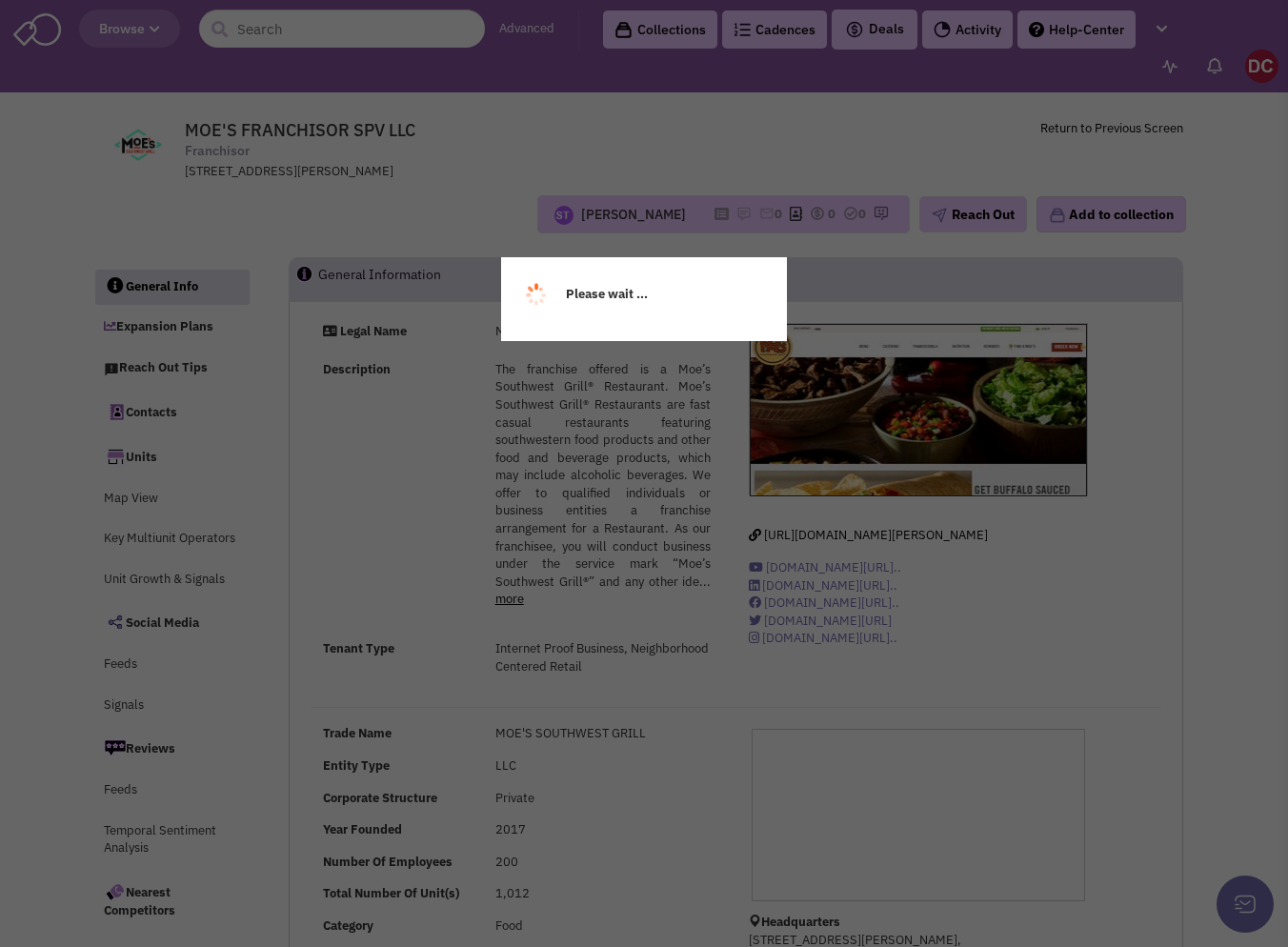 select 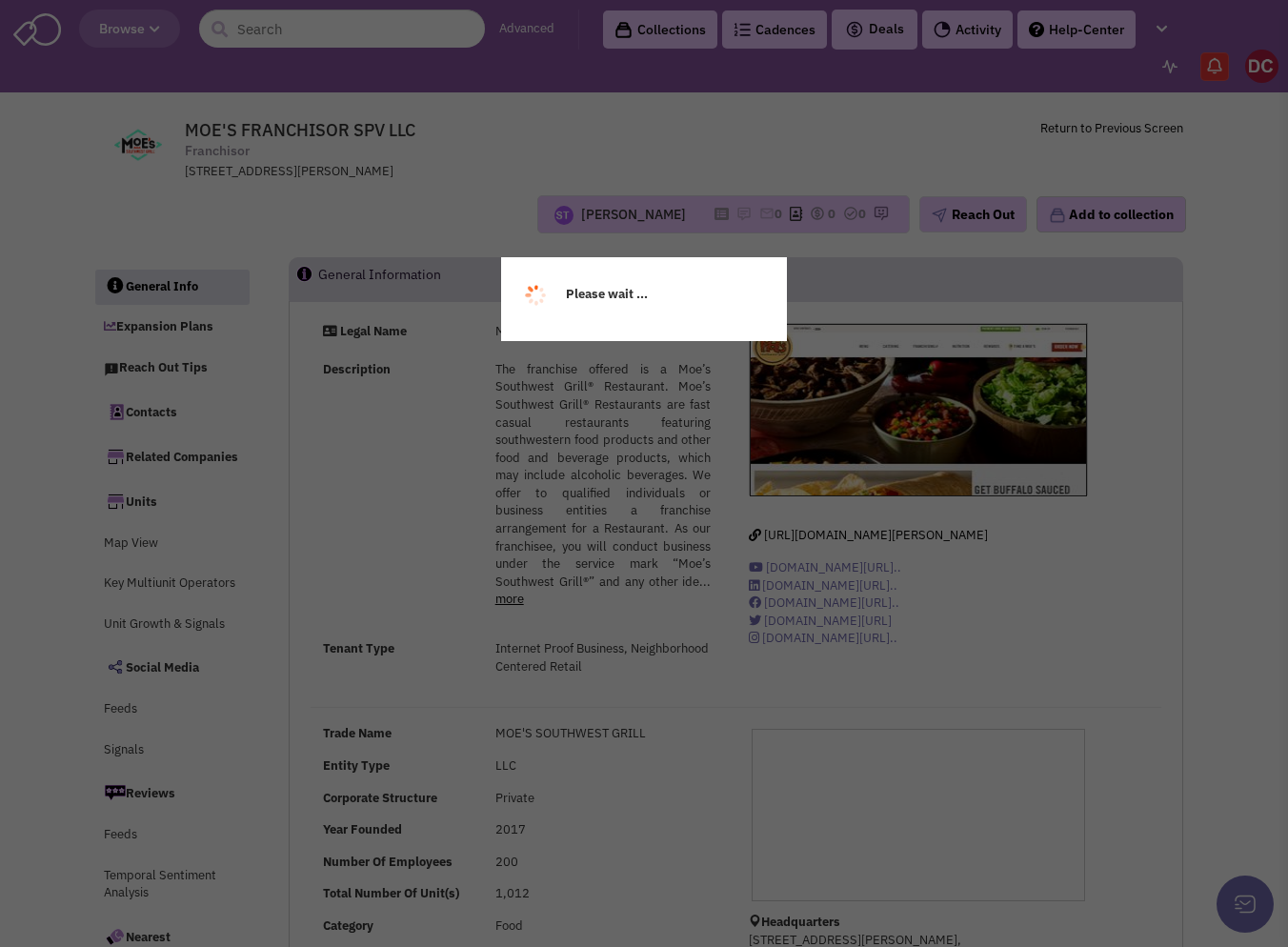 select 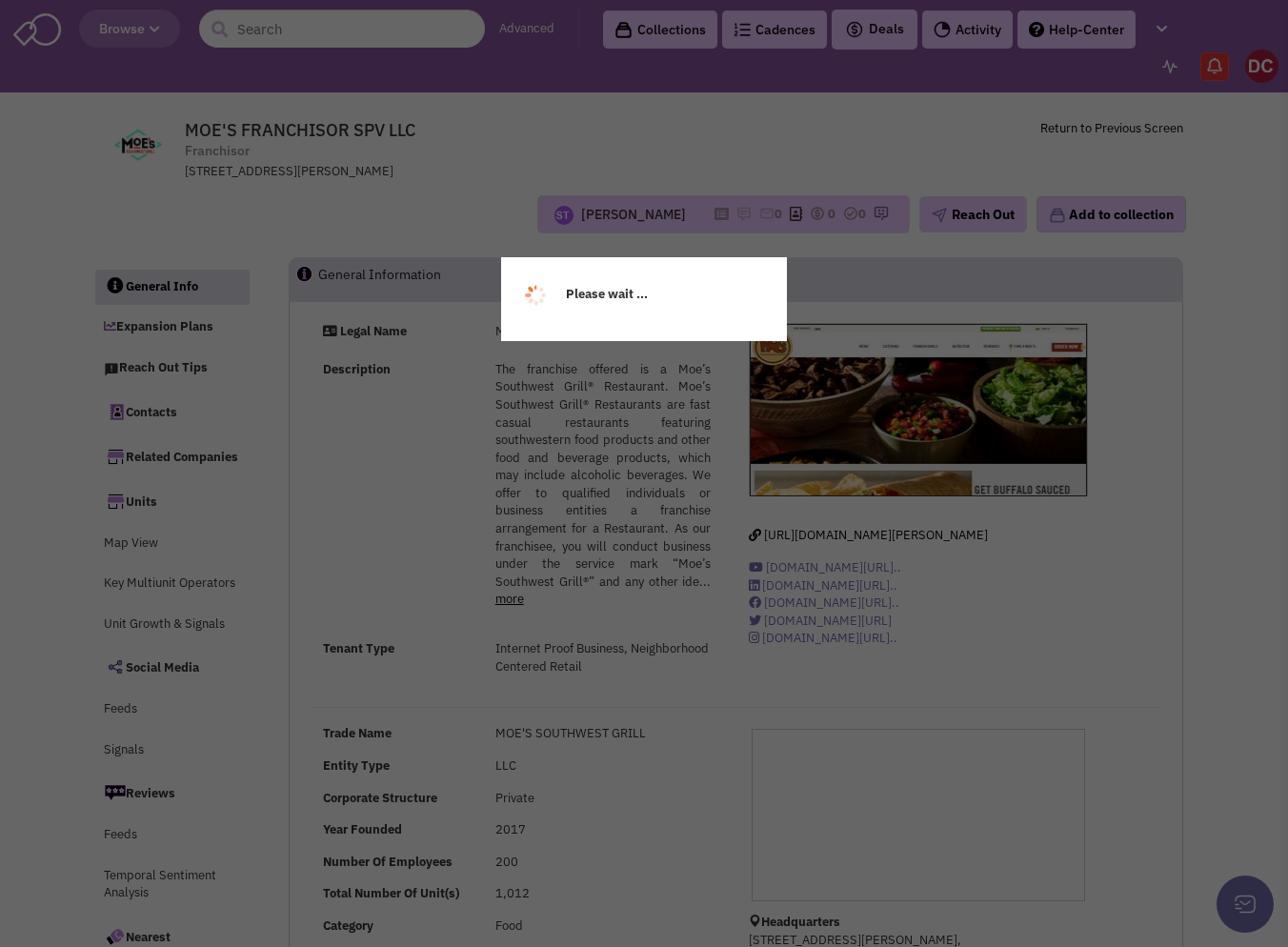 select 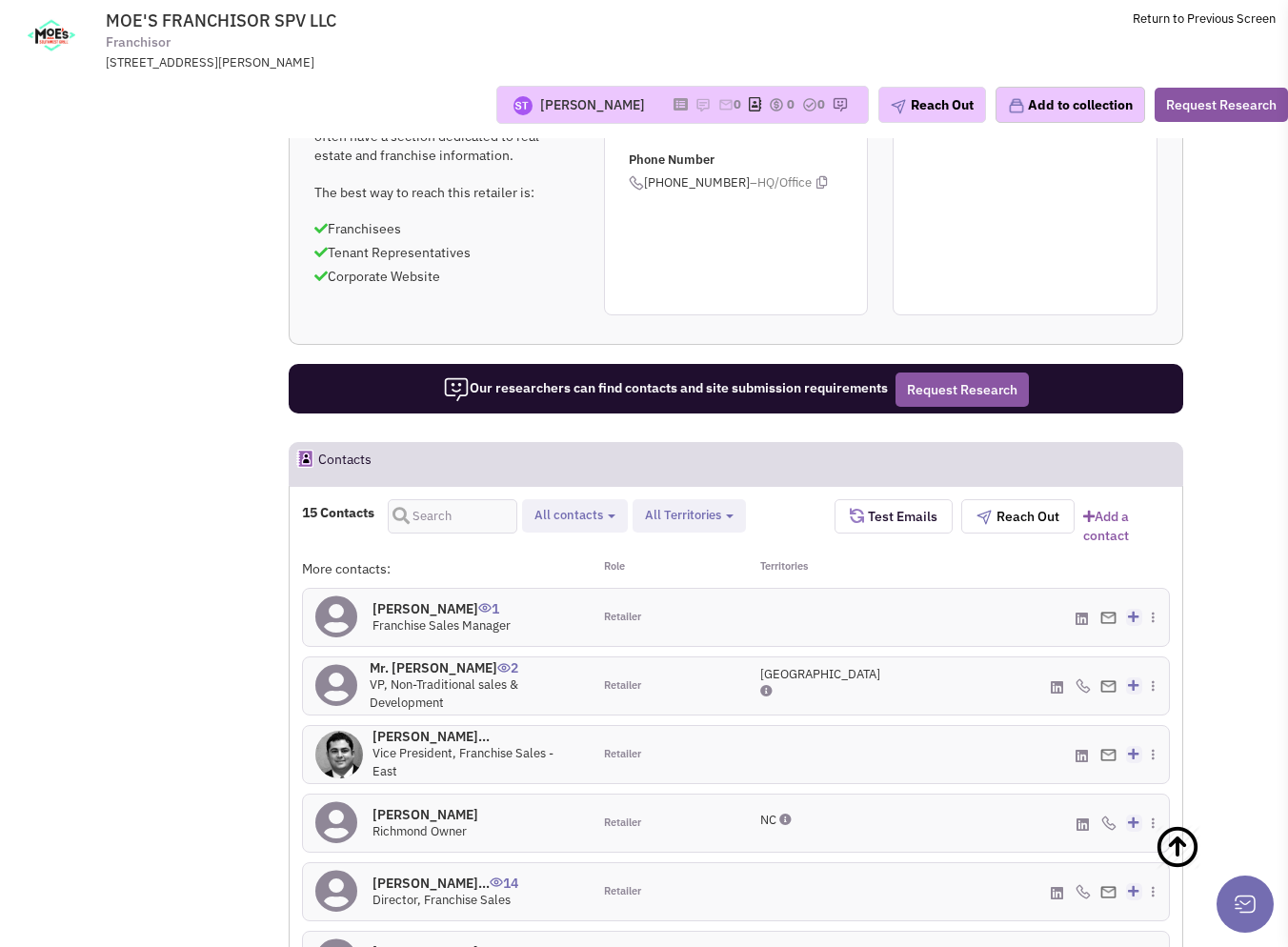 scroll, scrollTop: 1558, scrollLeft: 0, axis: vertical 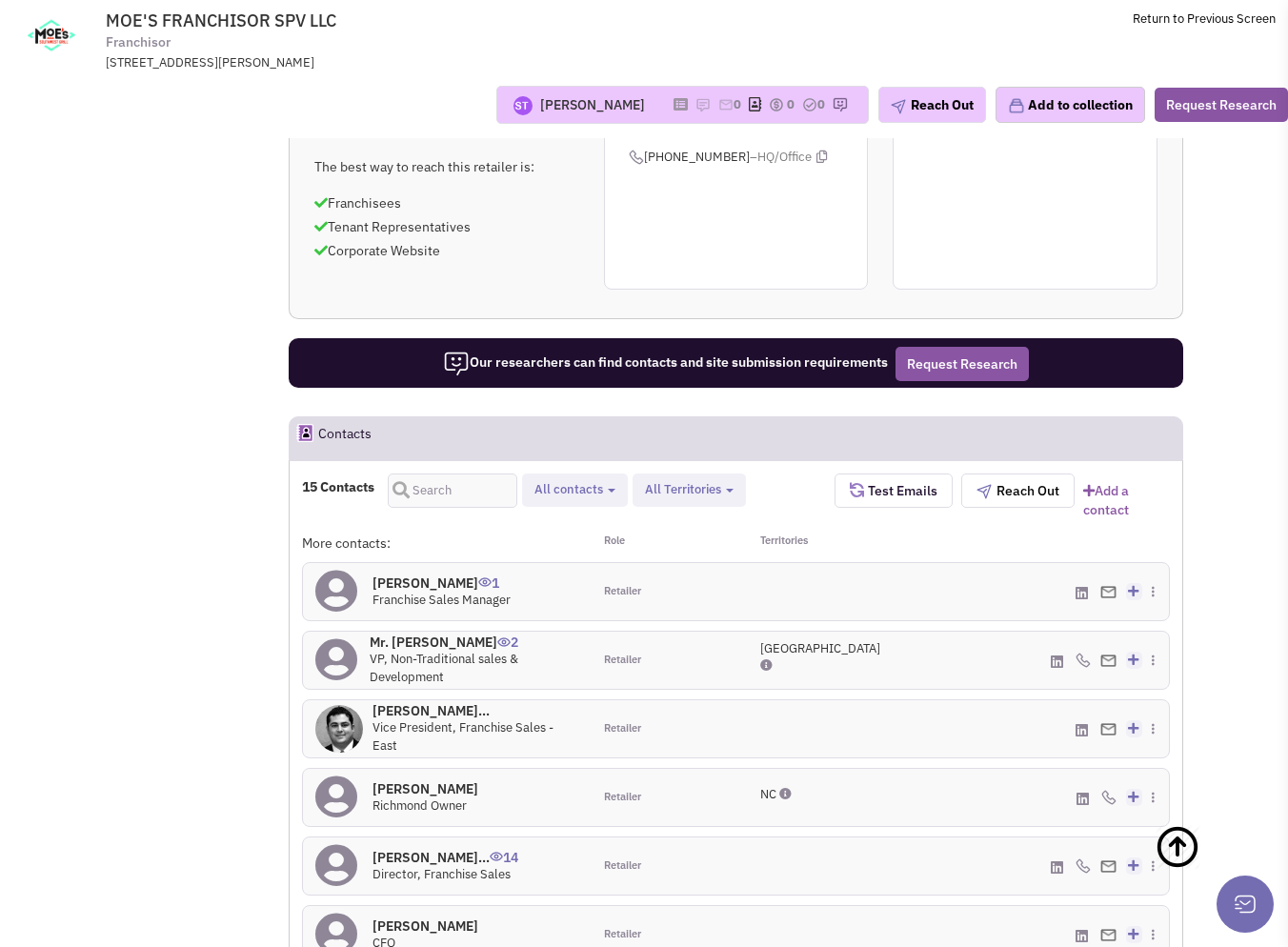 click on "All Territories" at bounding box center (683, 489) 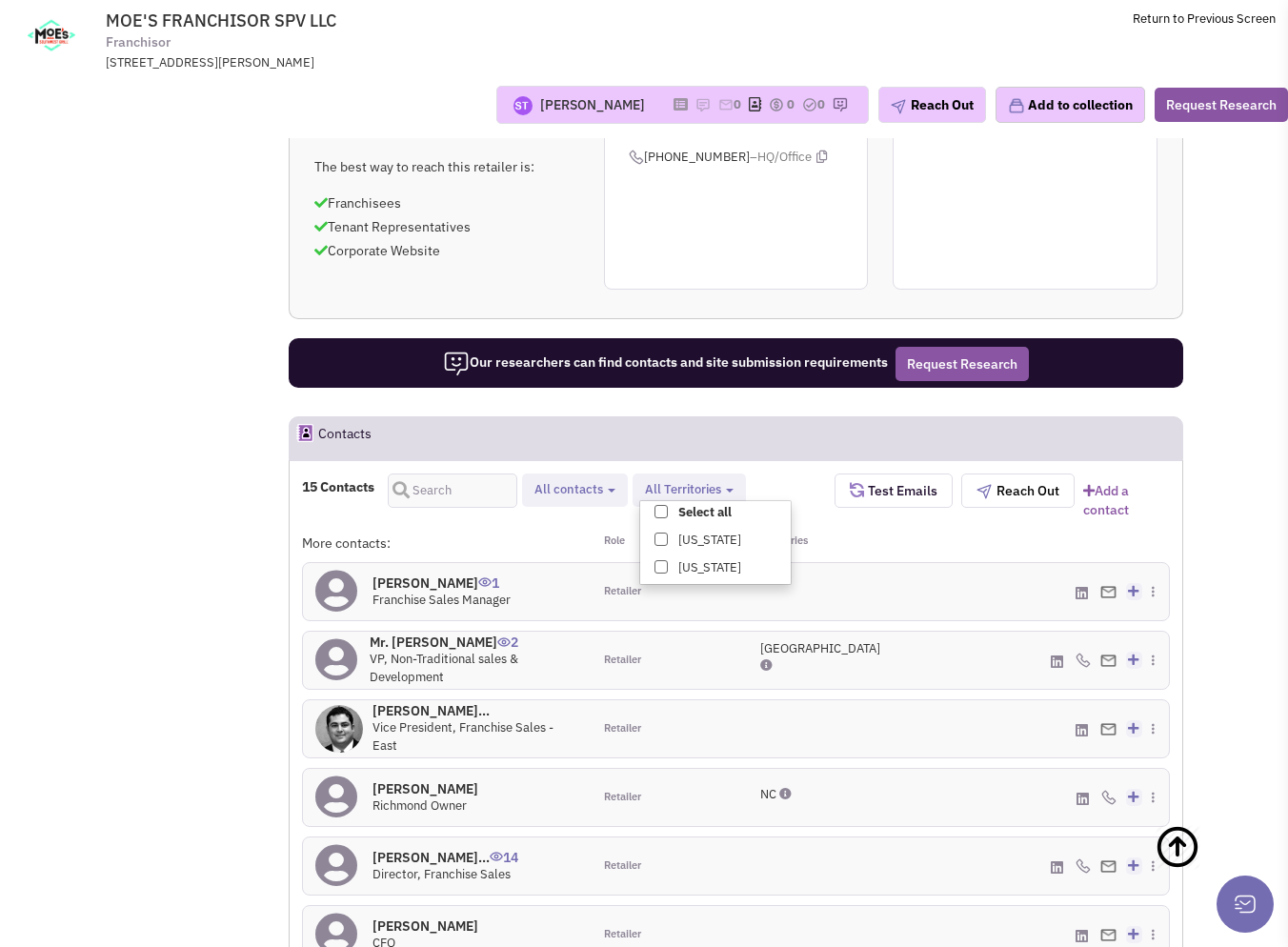 click on "15 Contacts
Retailer contacts
Tenant representatives
Site selection decision makers
General contacts
All contacts     Select all  Retailer contacts  Tenant representatives  Site selection decision makers  General contacts                                          North Carolina
Texas
All Territories     Select all  North Carolina  Texas
Test Emails" at bounding box center [735, 501] 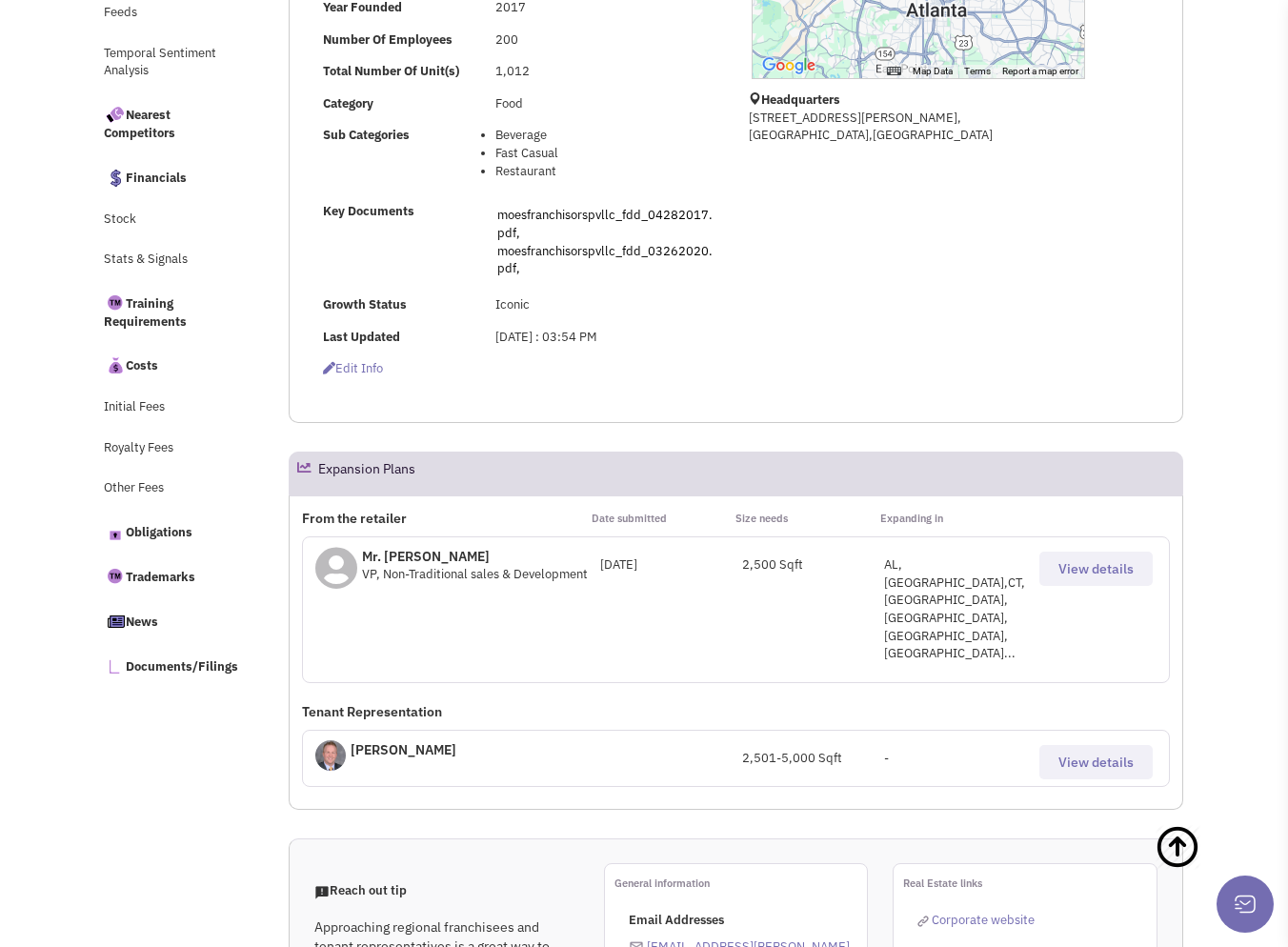 scroll, scrollTop: 0, scrollLeft: 0, axis: both 